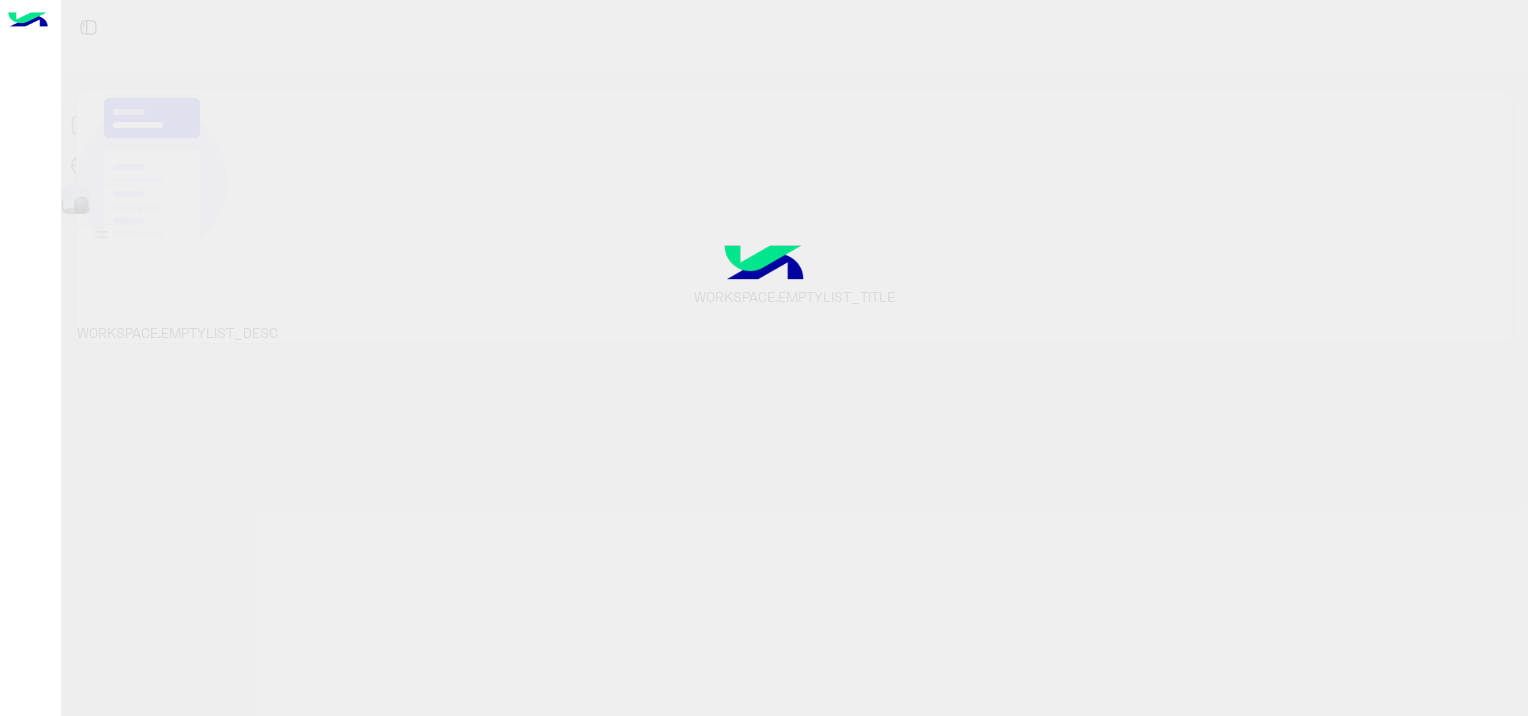 scroll, scrollTop: 0, scrollLeft: 0, axis: both 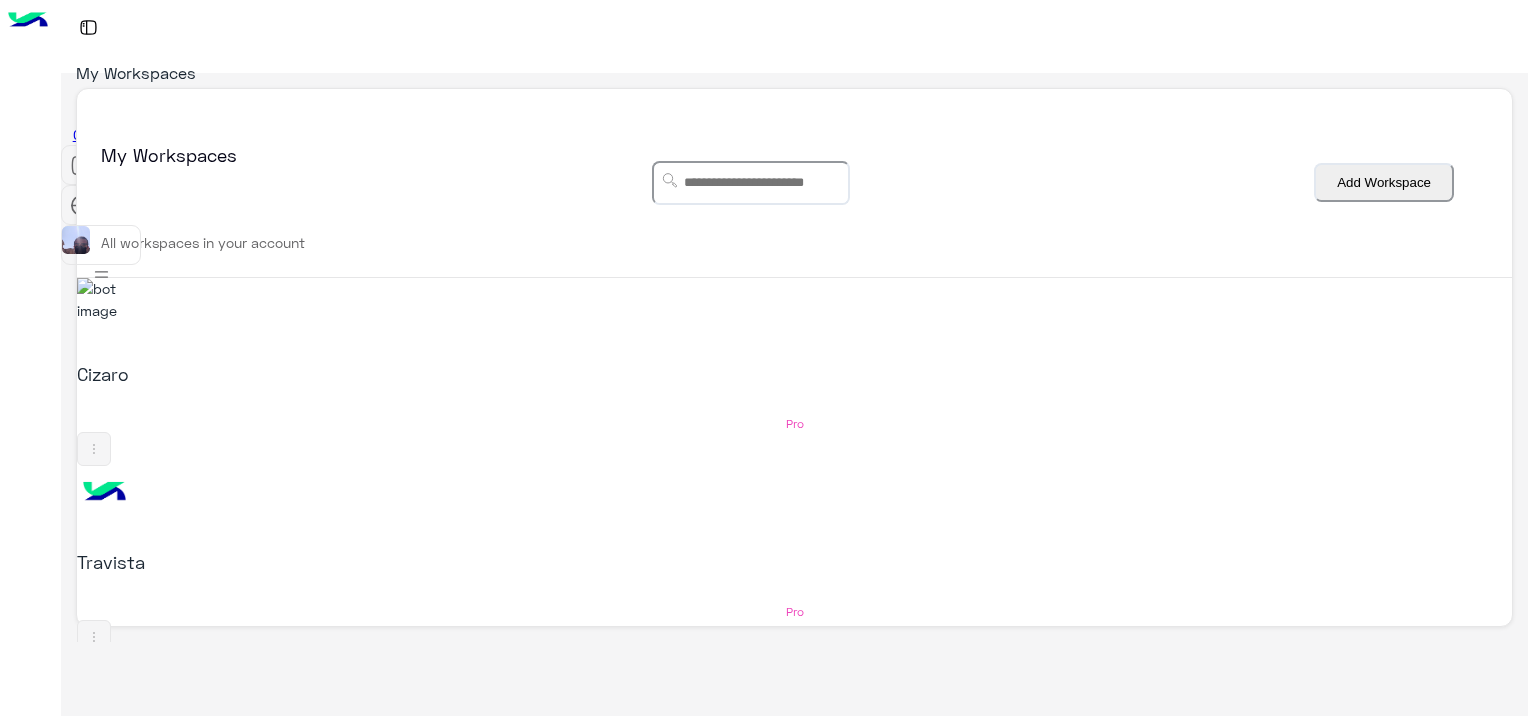 click on "dubaiphone" at bounding box center [507, 708] 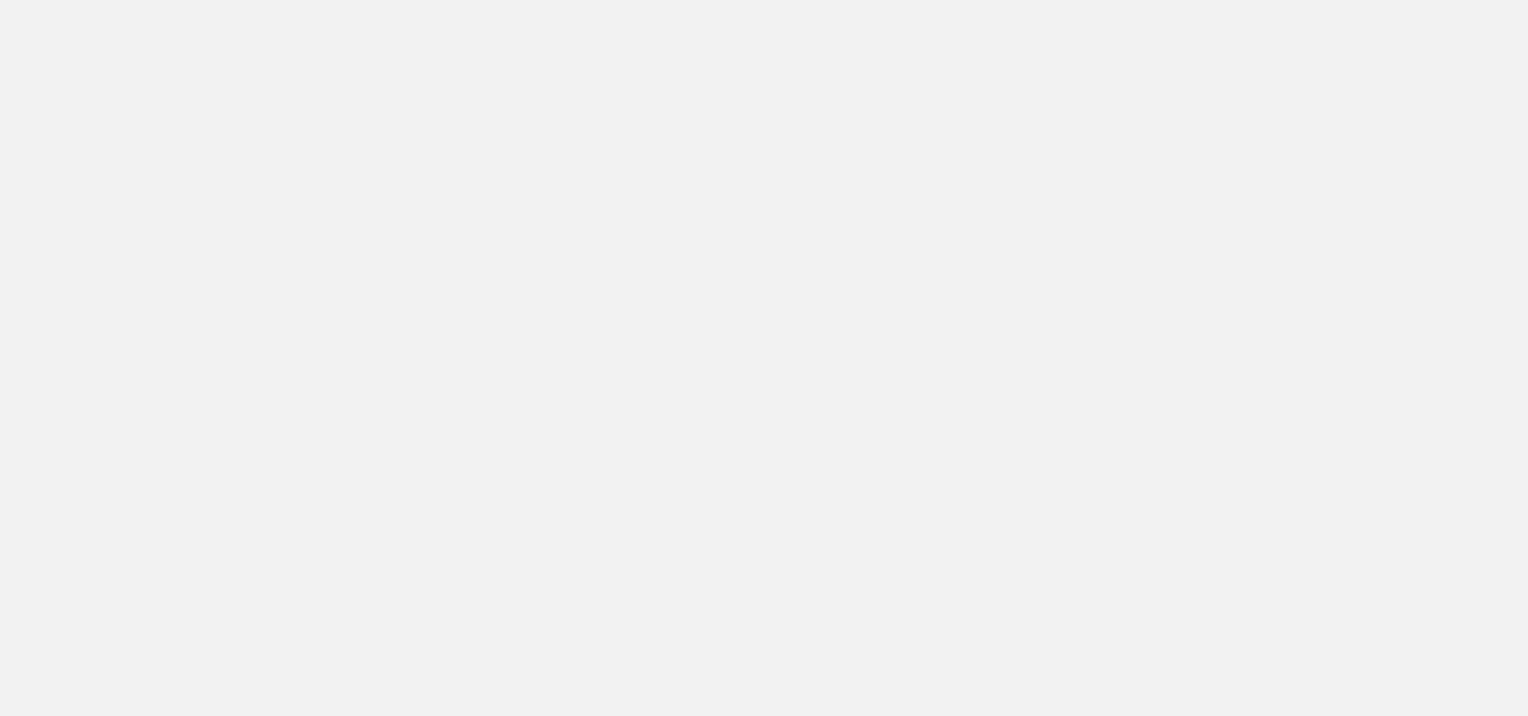 scroll, scrollTop: 0, scrollLeft: 0, axis: both 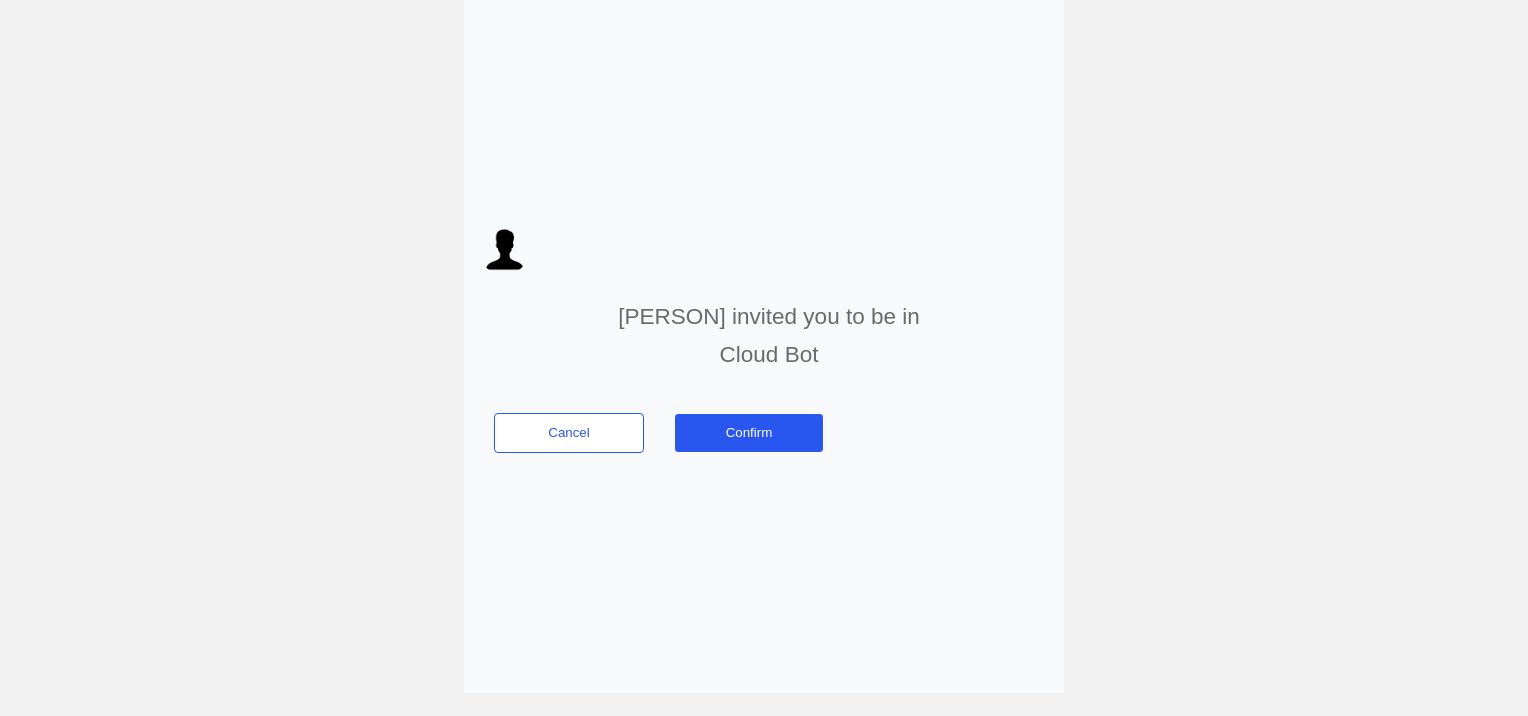 click on "Confirm" at bounding box center [749, 433] 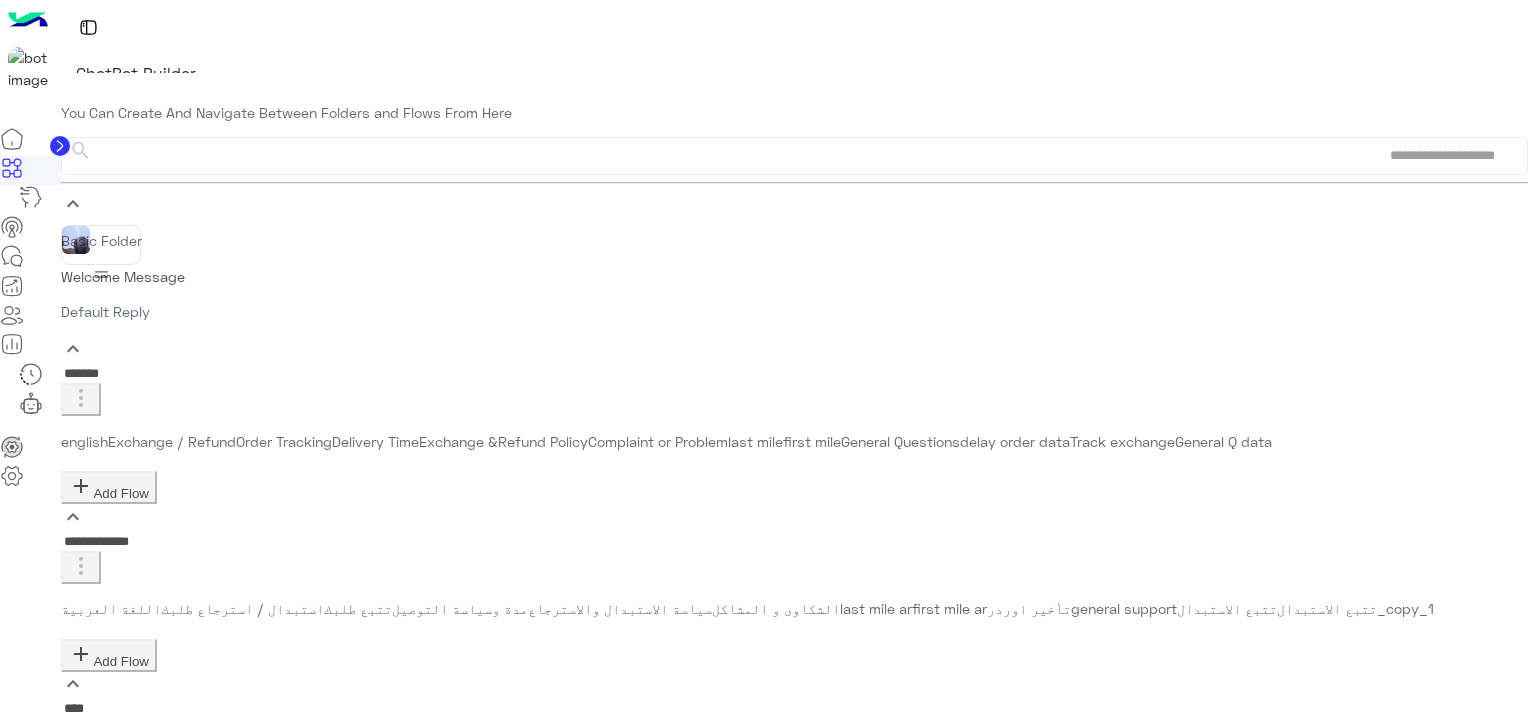 scroll, scrollTop: 328, scrollLeft: 0, axis: vertical 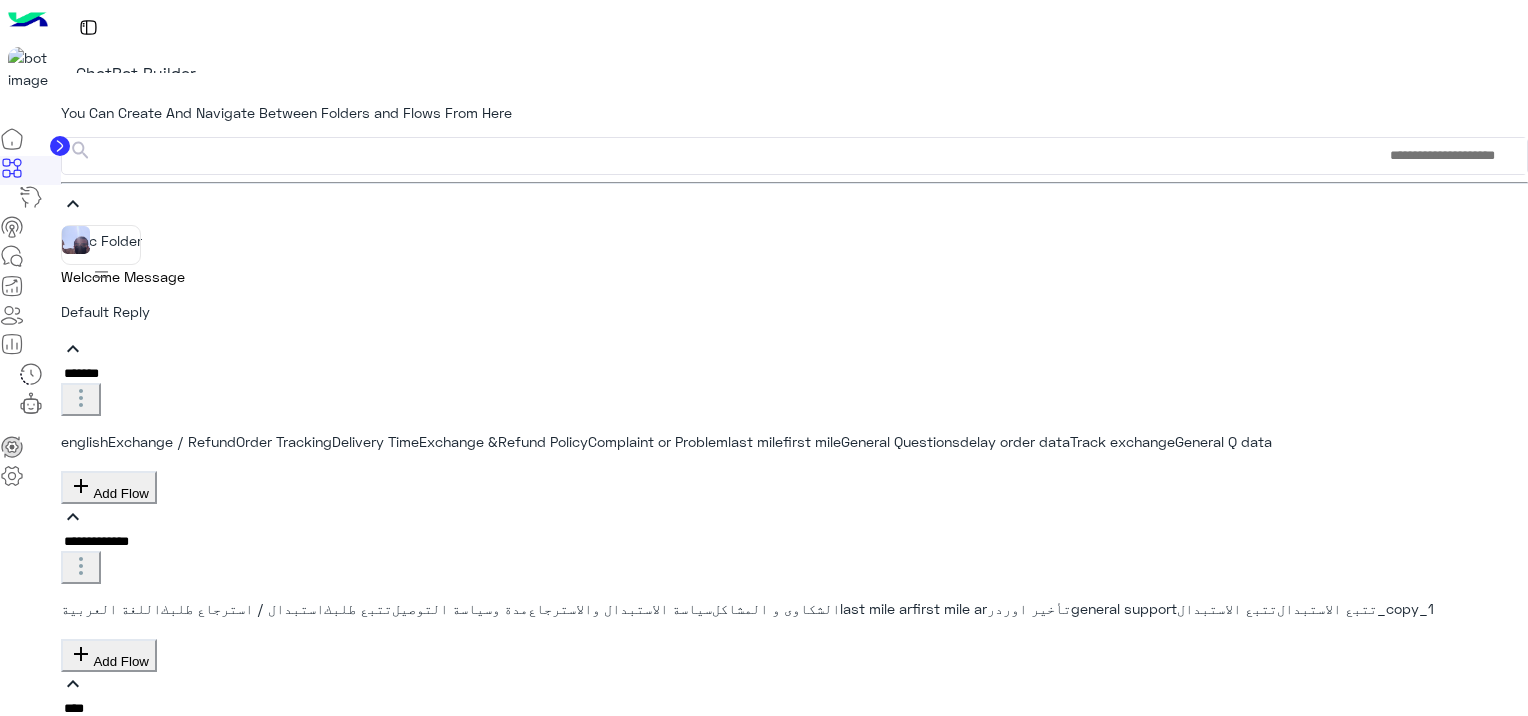 click at bounding box center (12, 476) 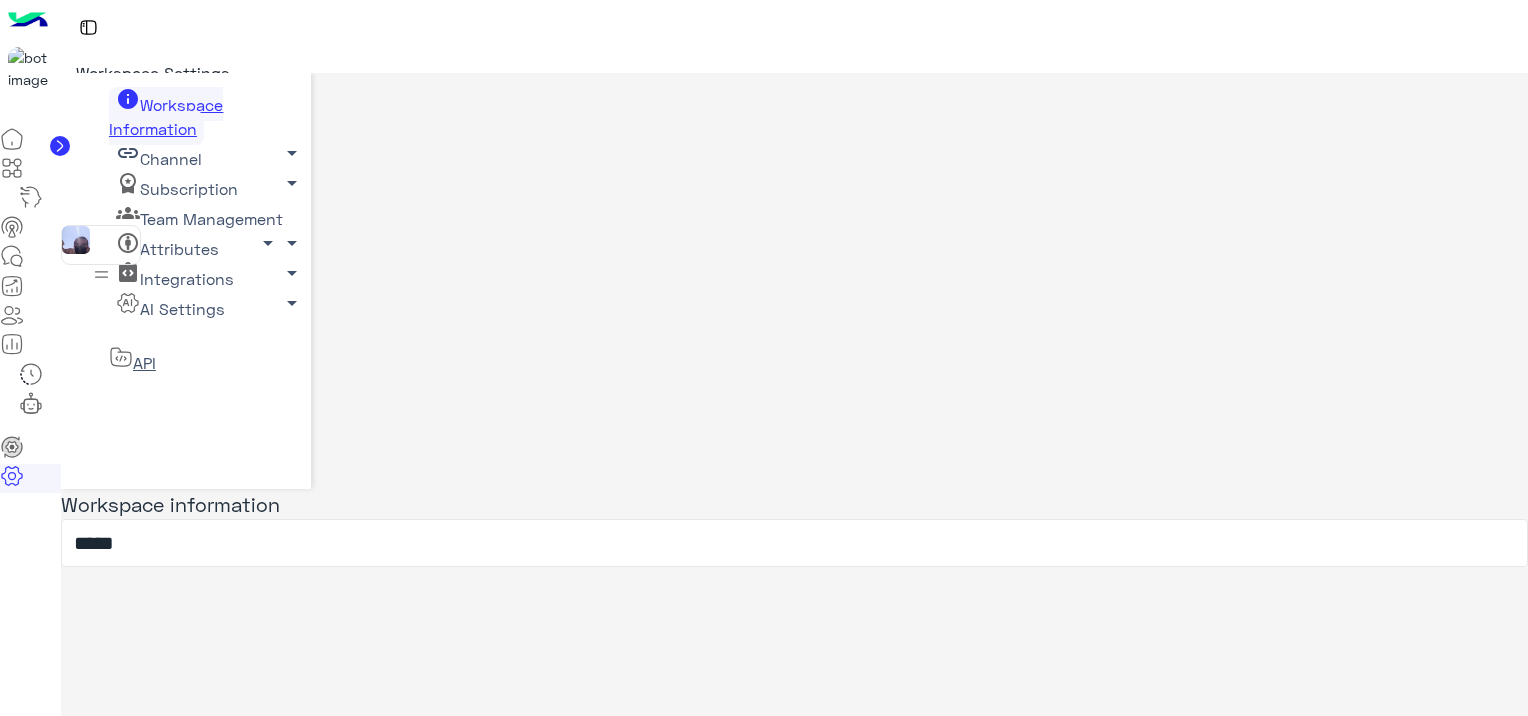 click on "Team Management   arrow_drop_down" at bounding box center (166, 116) 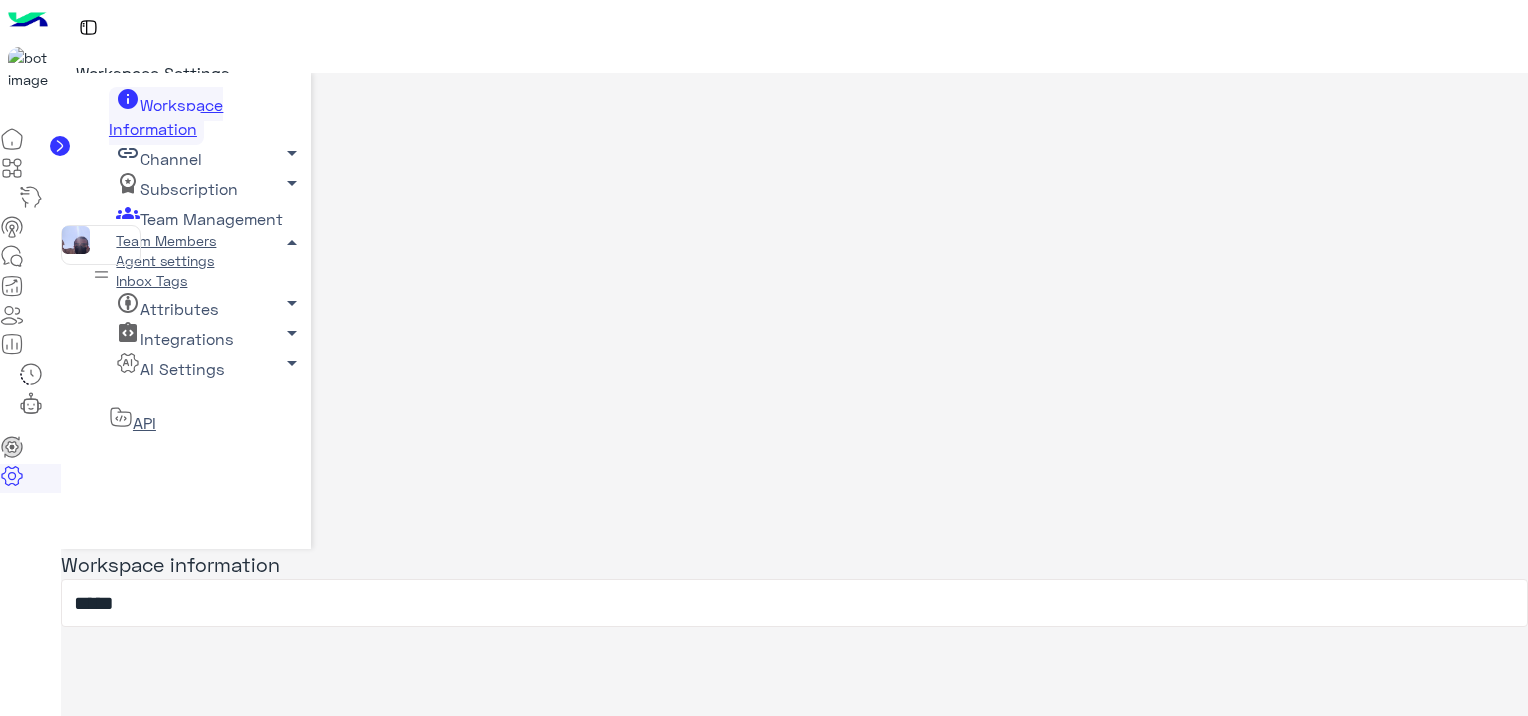 click on "Team Members" at bounding box center [166, 240] 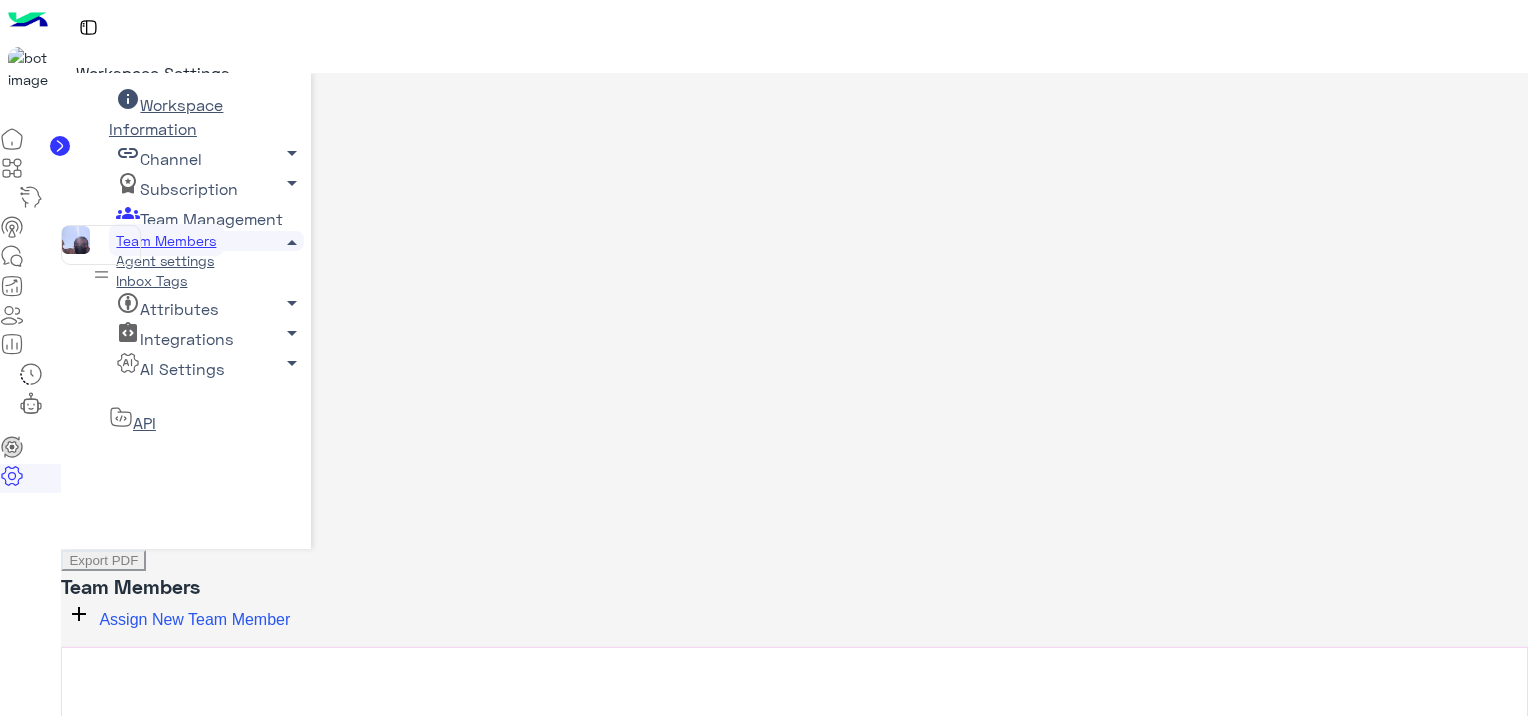 scroll, scrollTop: 1252, scrollLeft: 0, axis: vertical 